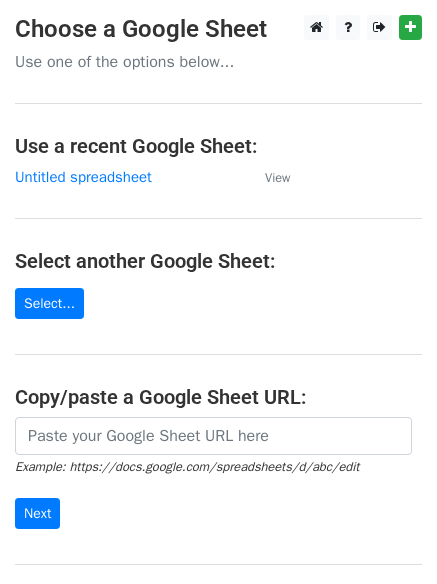 scroll, scrollTop: 0, scrollLeft: 0, axis: both 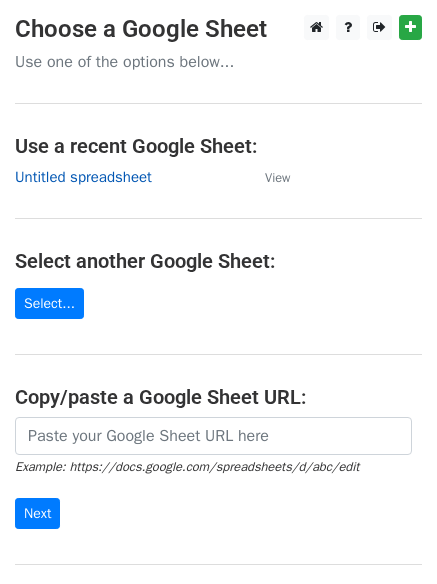 click on "Untitled spreadsheet" at bounding box center [83, 177] 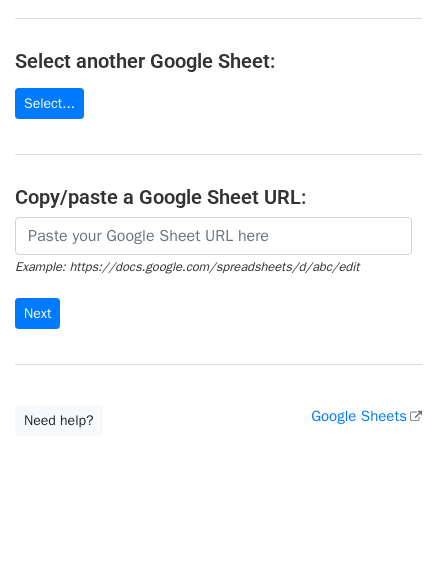 scroll, scrollTop: 212, scrollLeft: 0, axis: vertical 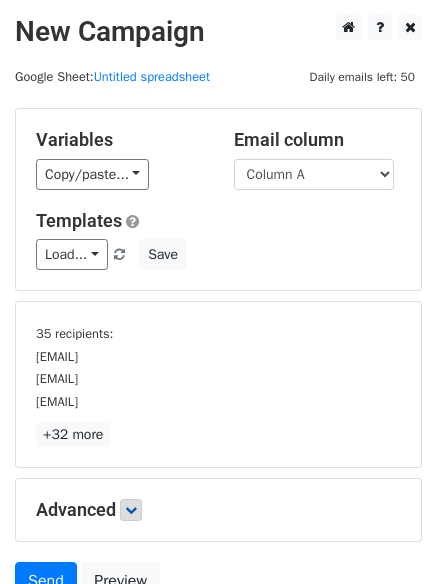 click on "+32 more" at bounding box center [218, 434] 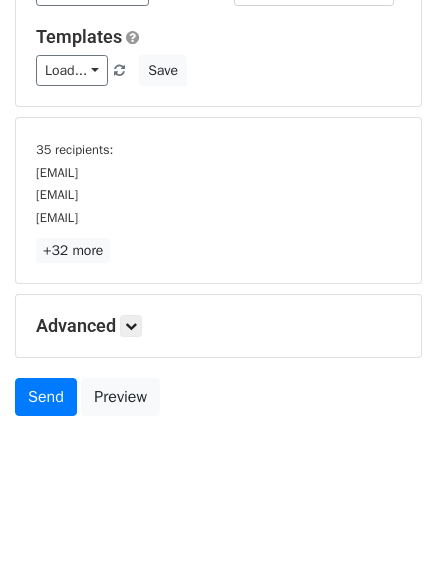 scroll, scrollTop: 186, scrollLeft: 0, axis: vertical 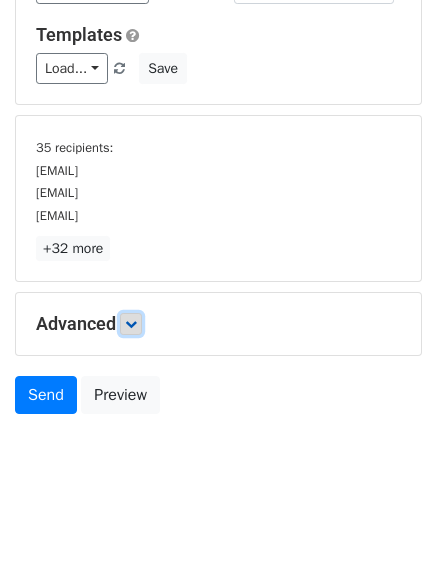 click at bounding box center [131, 324] 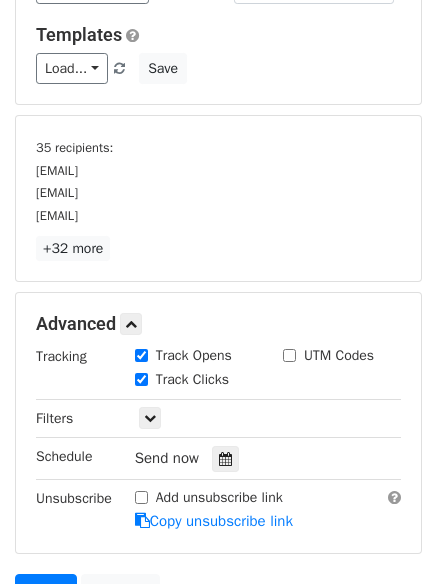 click on "Send now" at bounding box center (252, 458) 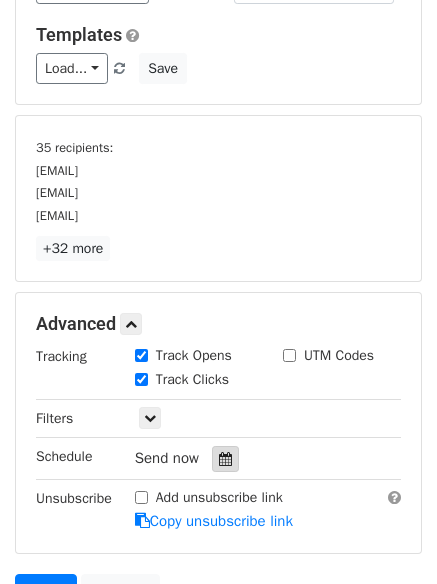 click at bounding box center (225, 459) 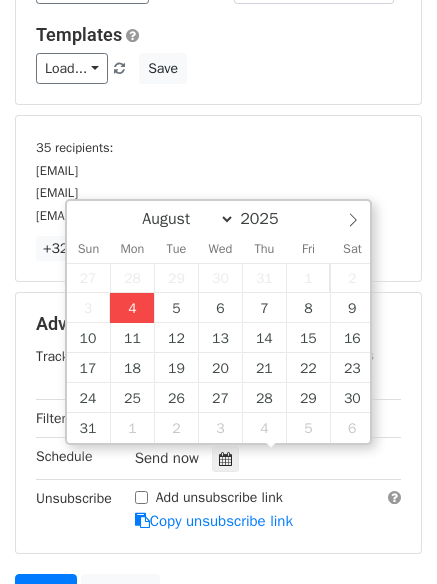 type on "2025-08-04 14:35" 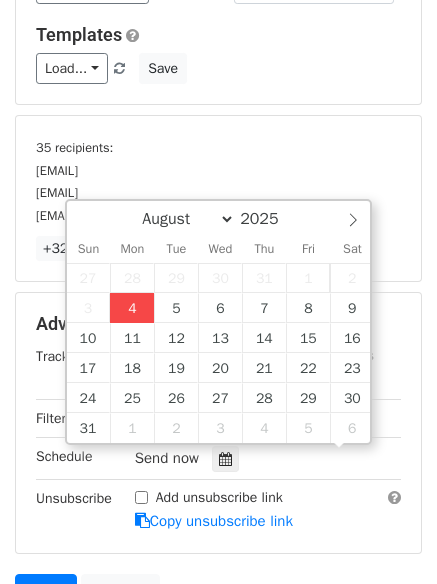 scroll, scrollTop: 1, scrollLeft: 0, axis: vertical 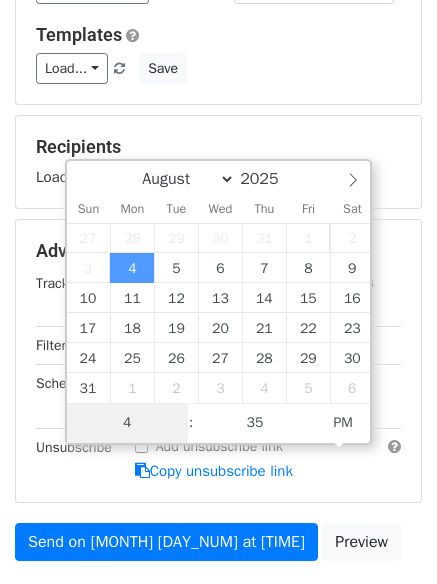 type on "4" 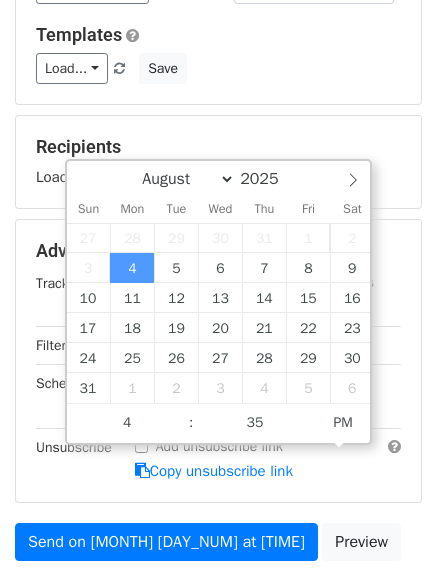 type on "2025-08-04 16:35" 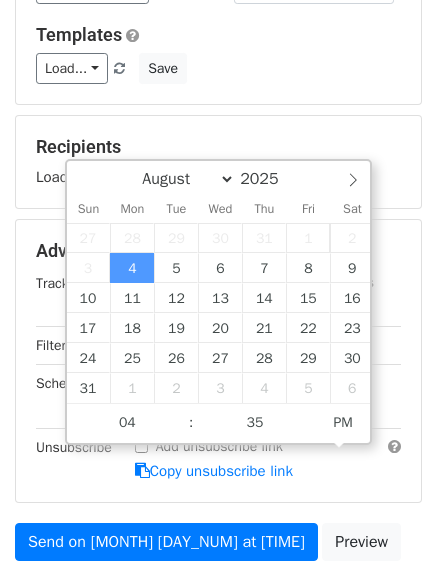 click on "Variables
Copy/paste...
{{Column A}}
{{Column B}}
{{Column C}}
Email column
Column A
Column B
Column C
Templates
Load...
No templates saved
Save
Recipients Loading...
Advanced
Tracking
Track Opens
UTM Codes
Track Clicks
Filters
Only include spreadsheet rows that match the following filters:
Schedule
Mon, Aug 4, 2:35pm
2025-08-04 16:35
Unsubscribe
Add unsubscribe link
Copy unsubscribe link
Send on Aug 4 at 2:35pm
Preview" at bounding box center (218, 246) 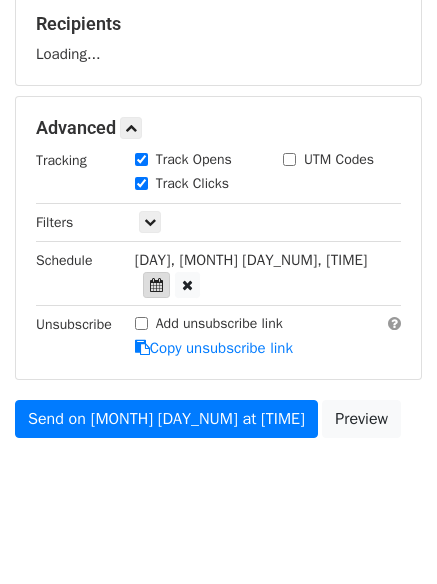 scroll, scrollTop: 382, scrollLeft: 0, axis: vertical 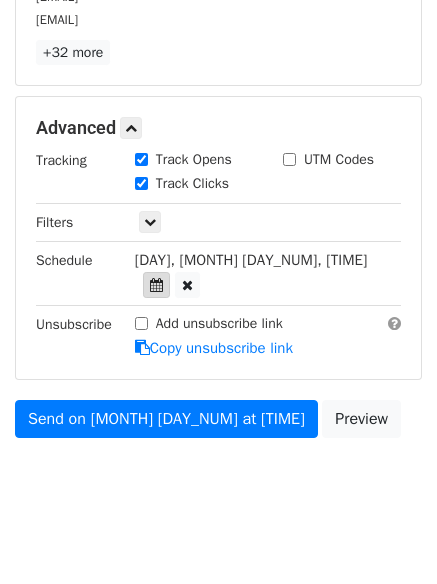 click at bounding box center (156, 285) 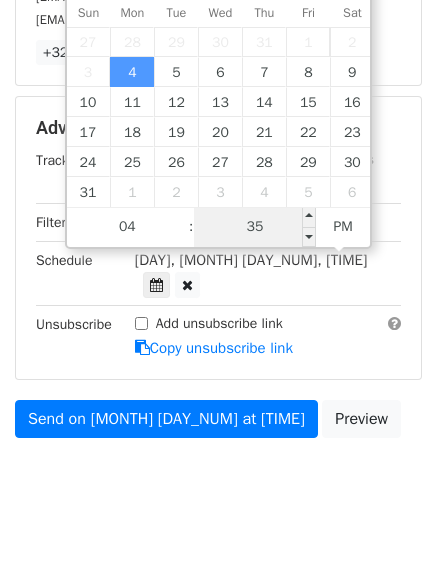 click on "35" at bounding box center (255, 227) 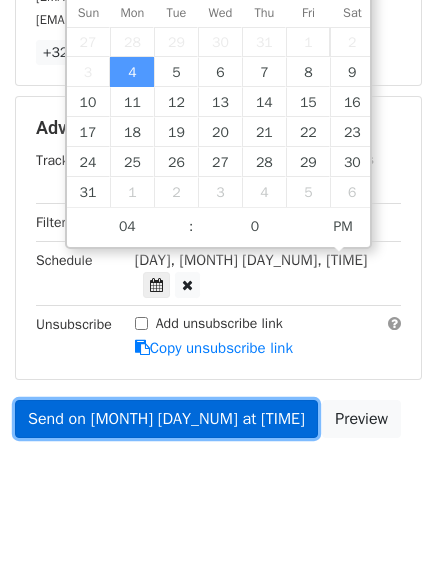 type on "2025-08-04 16:00" 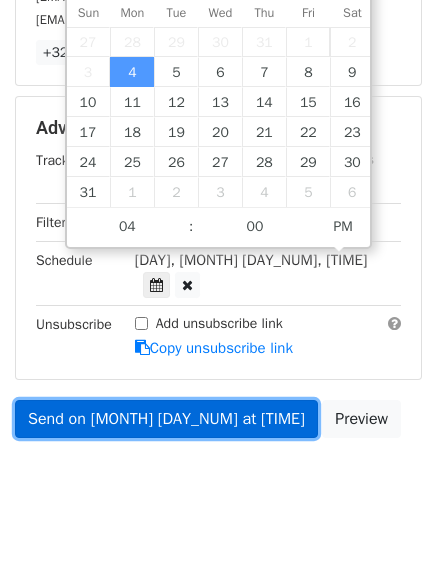 click on "Send on Aug 4 at 4:35pm" at bounding box center (166, 419) 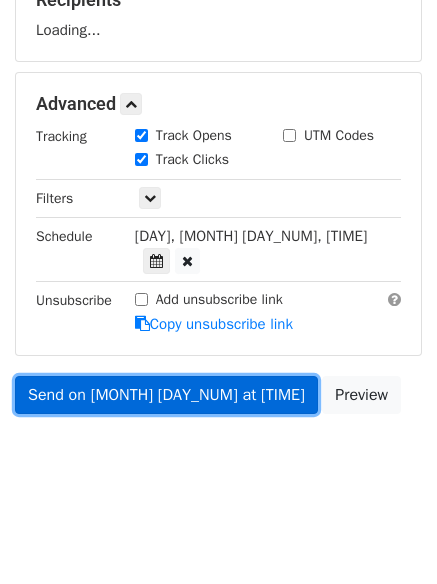 scroll, scrollTop: 309, scrollLeft: 0, axis: vertical 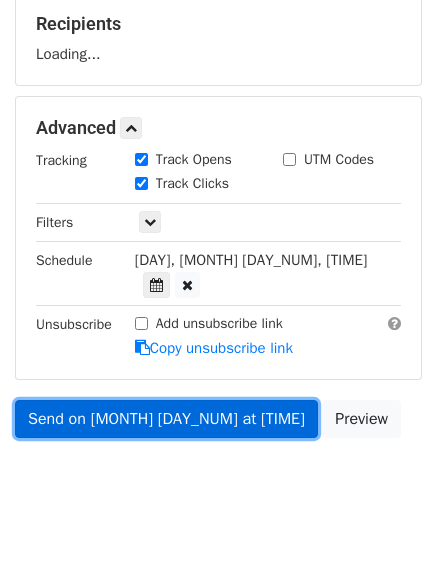 click on "Send on Aug 4 at 4:00pm" at bounding box center [166, 419] 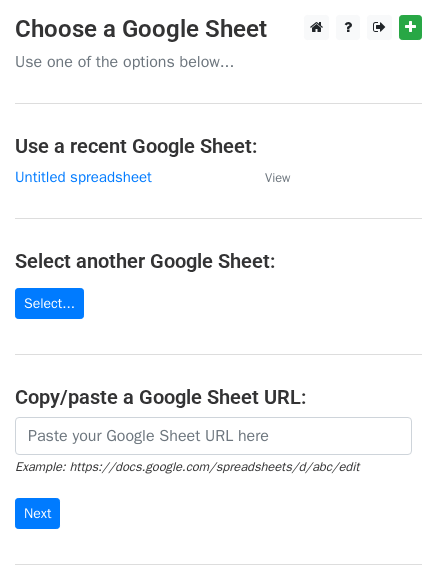 scroll, scrollTop: 0, scrollLeft: 0, axis: both 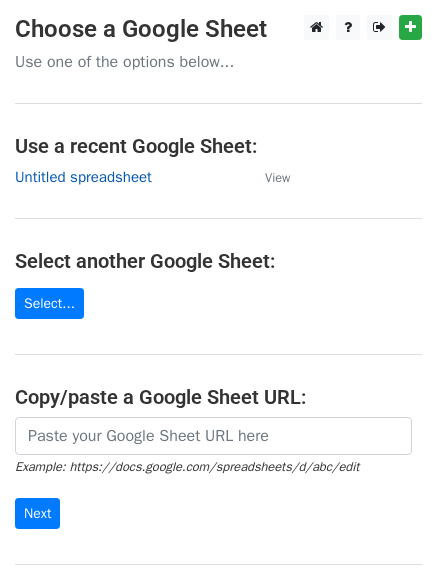 click on "Untitled spreadsheet" at bounding box center [83, 177] 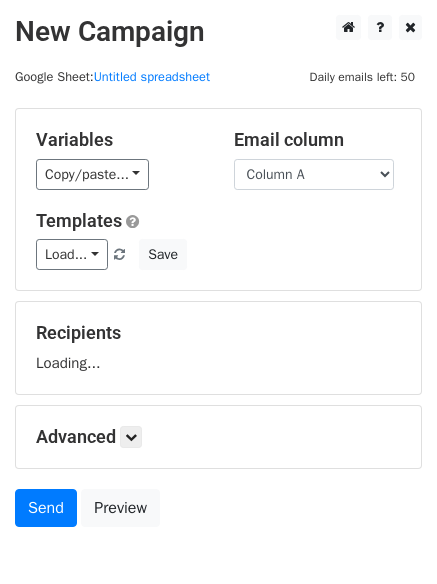 scroll, scrollTop: 0, scrollLeft: 0, axis: both 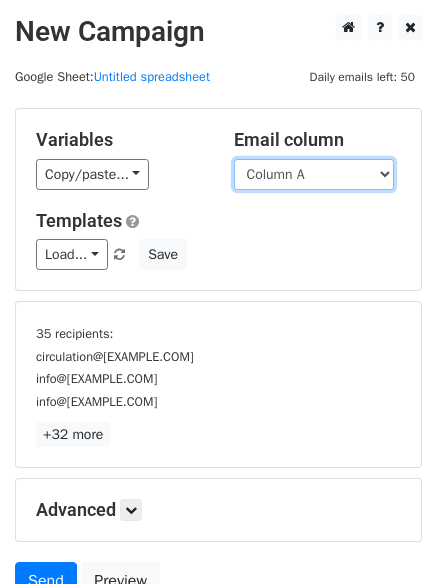click on "Column A
Column B
Column C" at bounding box center (314, 174) 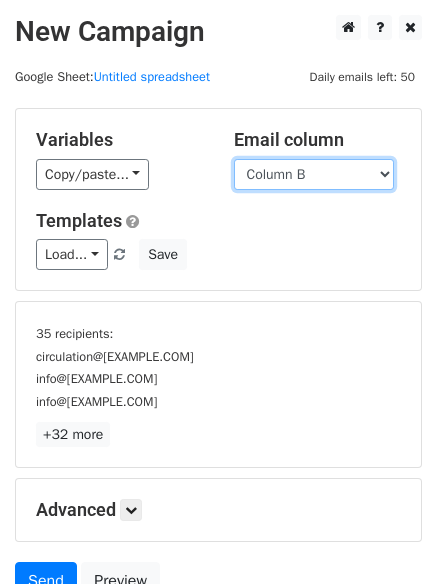 click on "Column A
Column B
Column C" at bounding box center (314, 174) 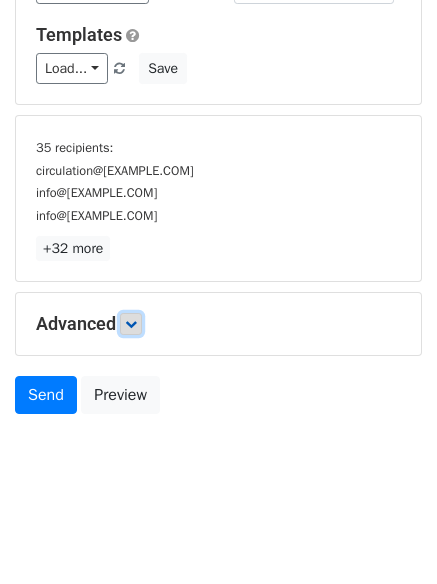click at bounding box center (131, 324) 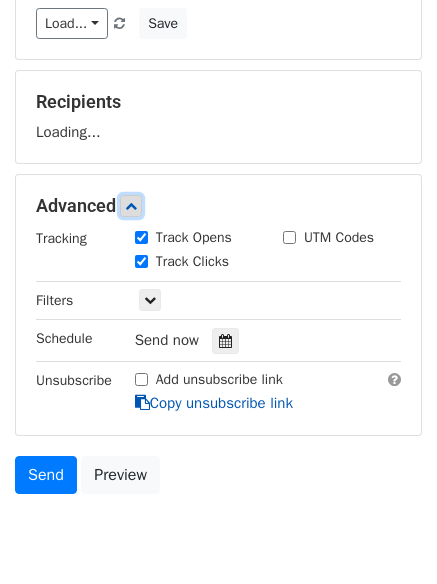 scroll, scrollTop: 263, scrollLeft: 0, axis: vertical 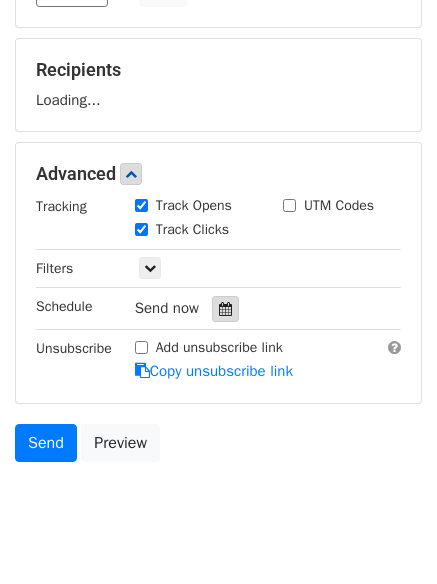 click at bounding box center (225, 309) 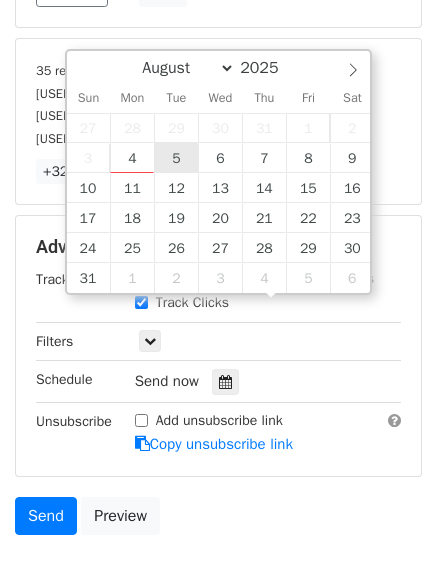 type on "2025-08-05 12:00" 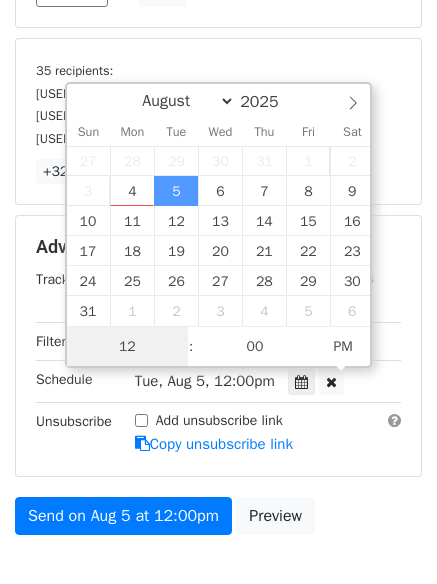 scroll, scrollTop: 1, scrollLeft: 0, axis: vertical 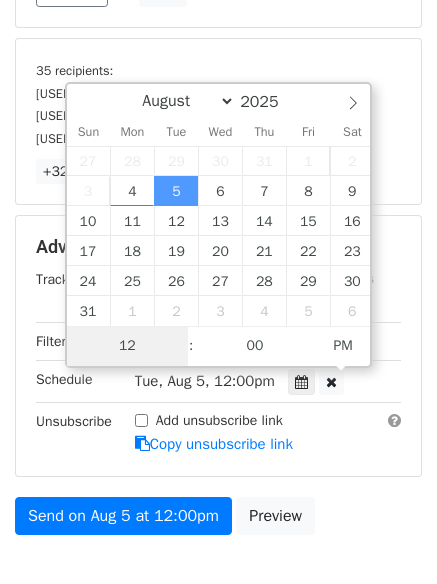 type on "5" 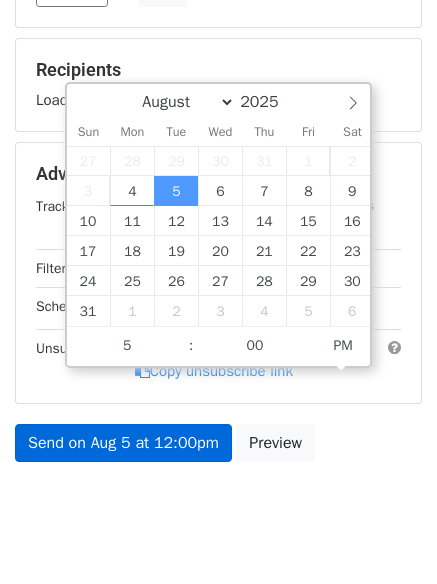 type on "2025-08-05 17:00" 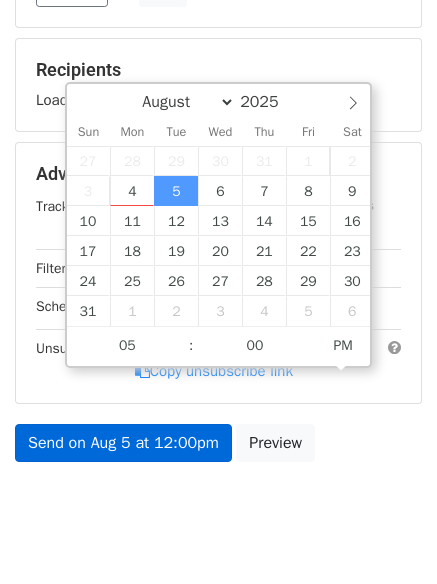 click on "Advanced
Tracking
Track Opens
UTM Codes
Track Clicks
Filters
Only include spreadsheet rows that match the following filters:
Schedule
Tue, Aug 5, 12:00pm
2025-08-05 17:00
Unsubscribe
Add unsubscribe link
Copy unsubscribe link" at bounding box center (218, 272) 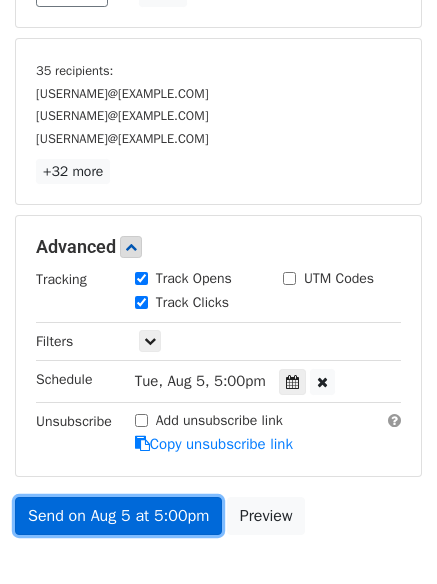 click on "Send on Aug 5 at 5:00pm" at bounding box center (118, 516) 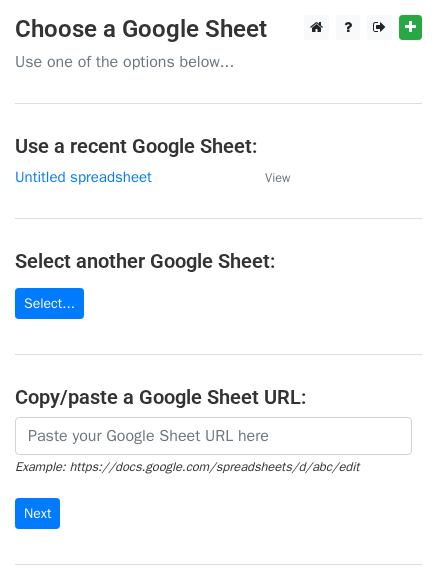 scroll, scrollTop: 0, scrollLeft: 0, axis: both 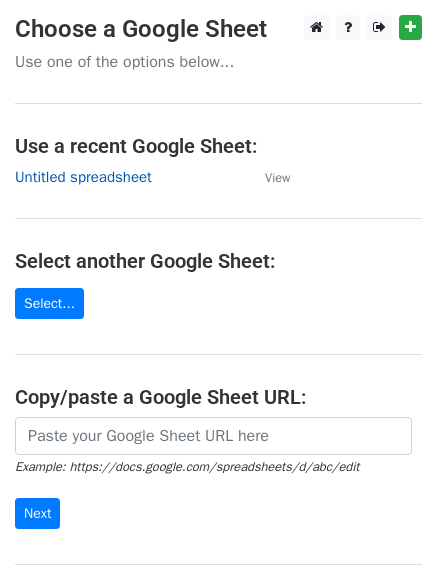 click on "Untitled spreadsheet" at bounding box center (83, 177) 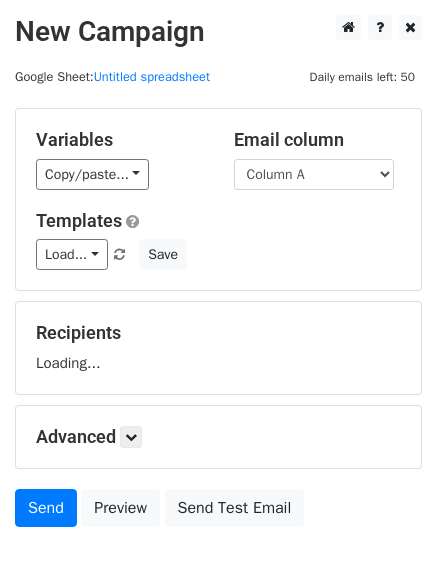 scroll, scrollTop: 0, scrollLeft: 0, axis: both 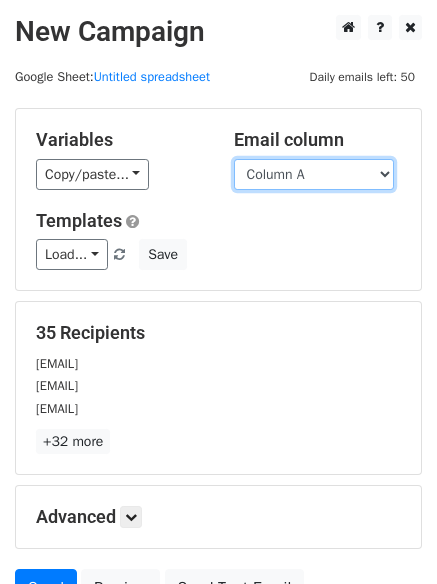 click on "Column A
Column B
Column C" at bounding box center [314, 174] 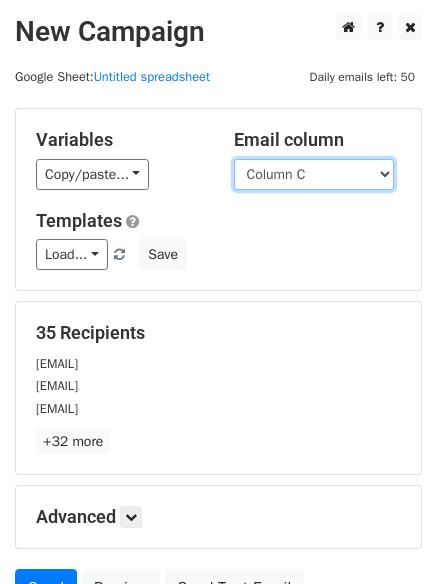 click on "Column A
Column B
Column C" at bounding box center [314, 174] 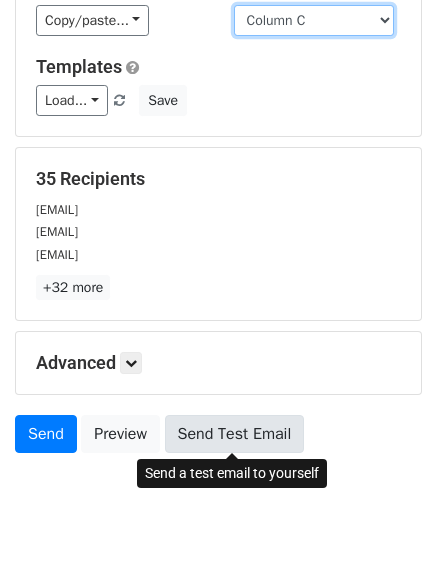 scroll, scrollTop: 193, scrollLeft: 0, axis: vertical 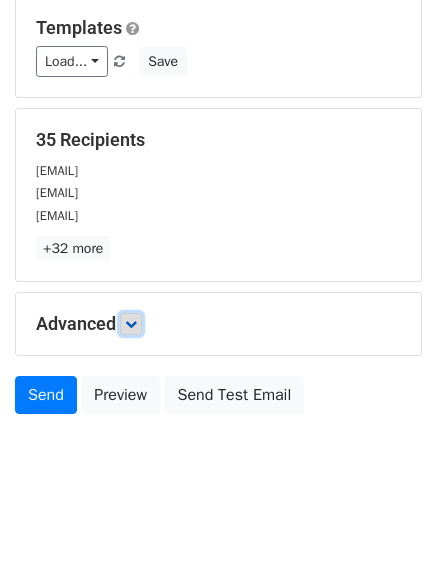 click at bounding box center [131, 324] 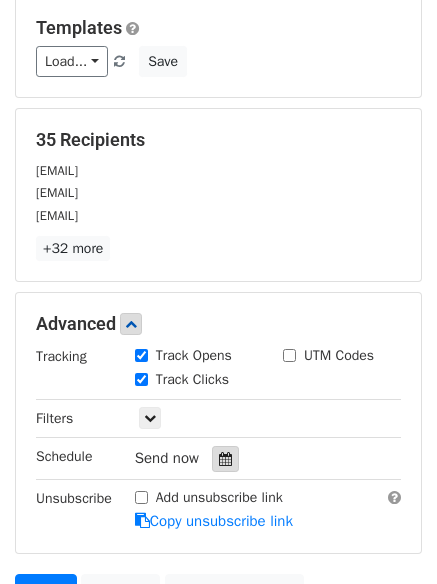 click at bounding box center [225, 459] 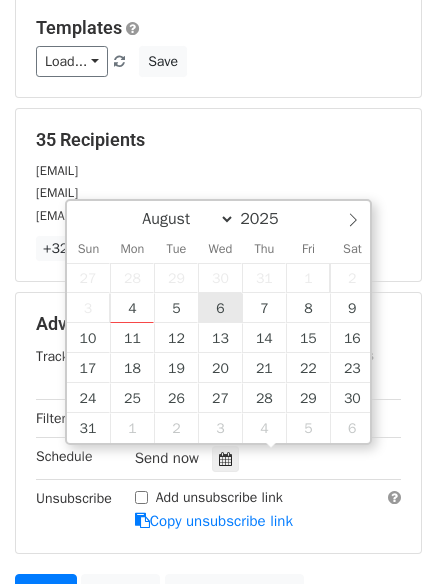 type on "2025-08-06 12:00" 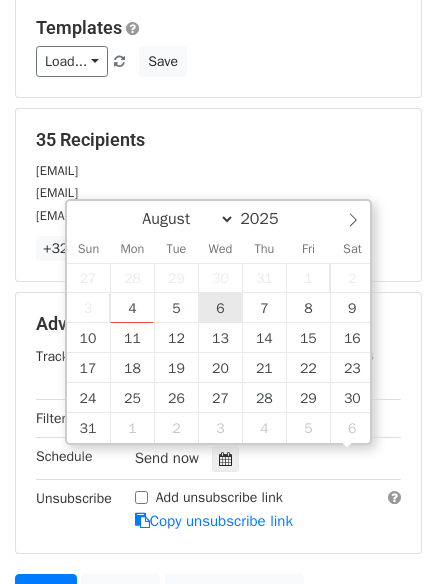scroll, scrollTop: 1, scrollLeft: 0, axis: vertical 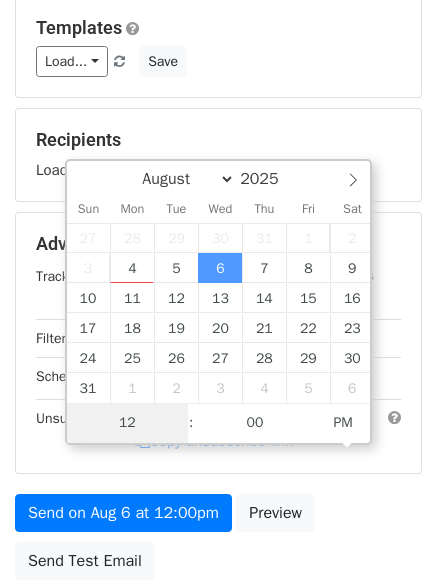 type on "6" 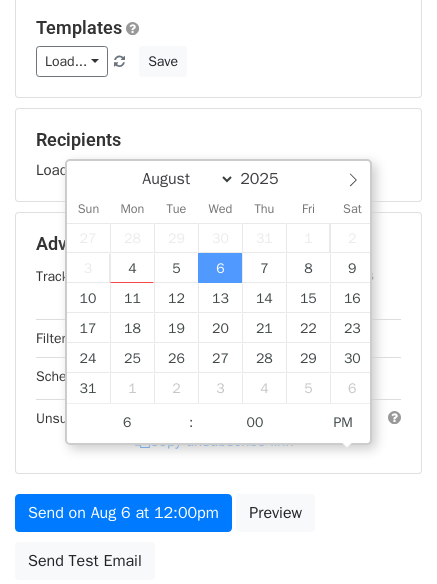 type on "2025-08-06 18:00" 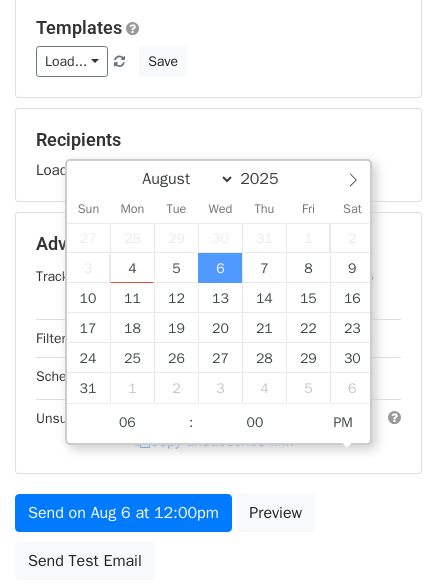 click on "Send on Aug 6 at 12:00pm
Preview
Send Test Email" at bounding box center [218, 542] 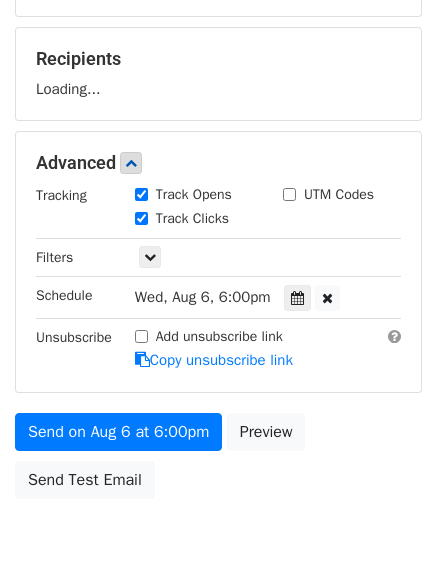 scroll, scrollTop: 357, scrollLeft: 0, axis: vertical 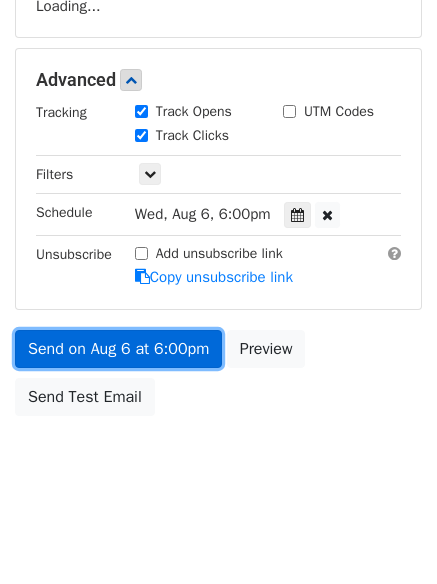click on "Send on Aug 6 at 6:00pm" at bounding box center [118, 349] 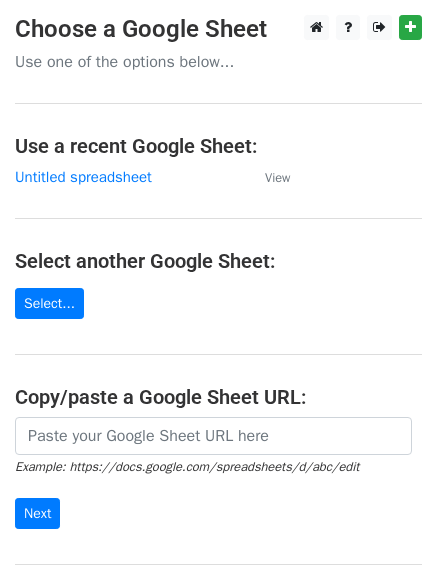scroll, scrollTop: 0, scrollLeft: 0, axis: both 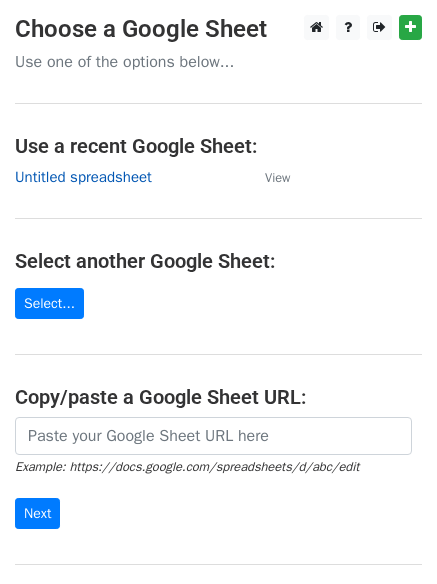 click on "Untitled spreadsheet" at bounding box center [83, 177] 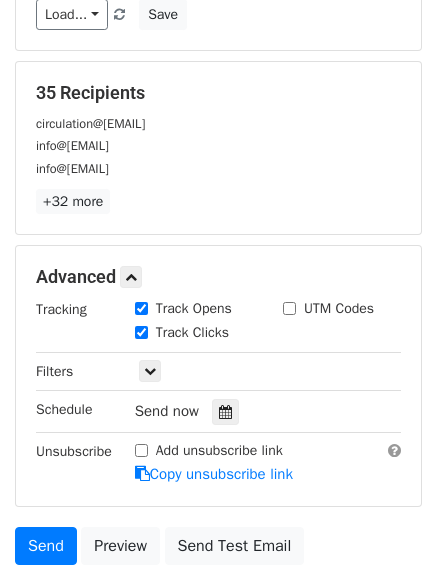 scroll, scrollTop: 389, scrollLeft: 0, axis: vertical 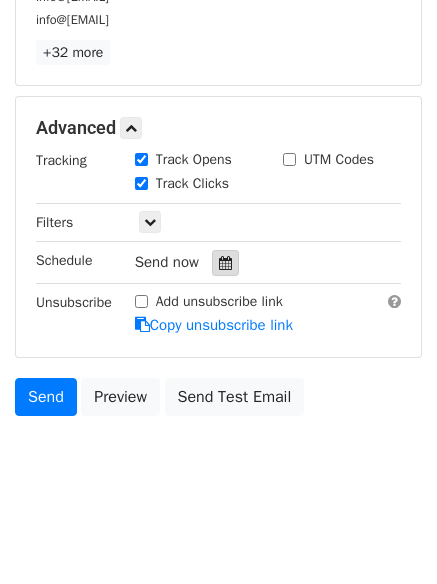 click at bounding box center (225, 263) 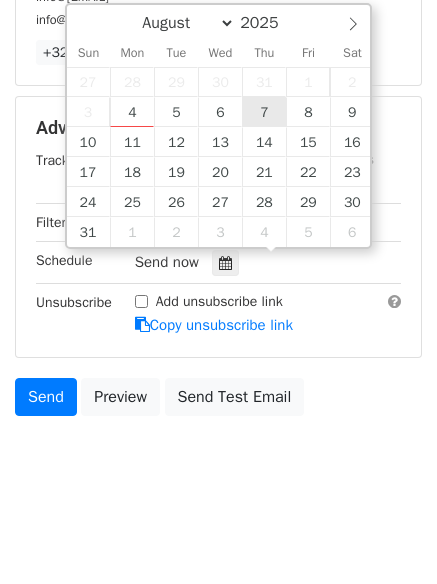 type on "2025-08-07 12:00" 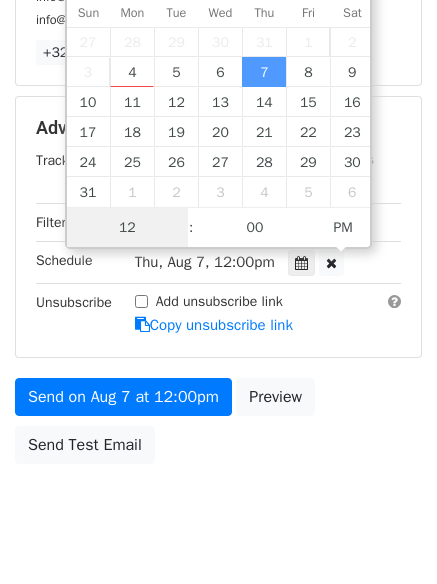 scroll, scrollTop: 1, scrollLeft: 0, axis: vertical 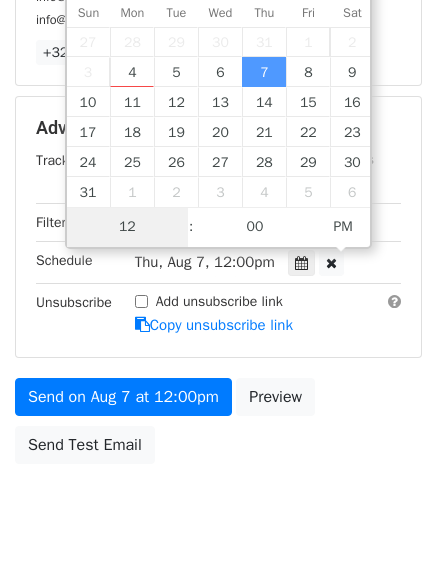 type on "7" 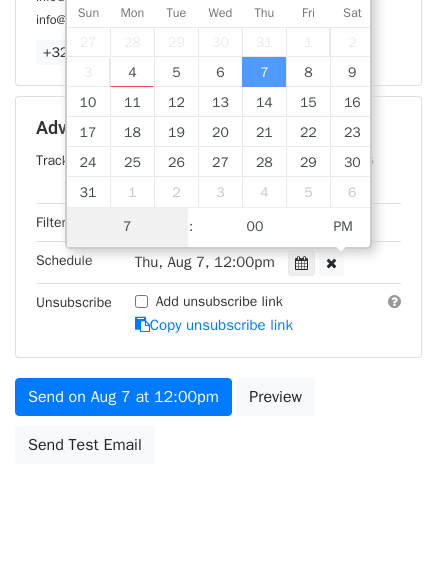 scroll, scrollTop: 357, scrollLeft: 0, axis: vertical 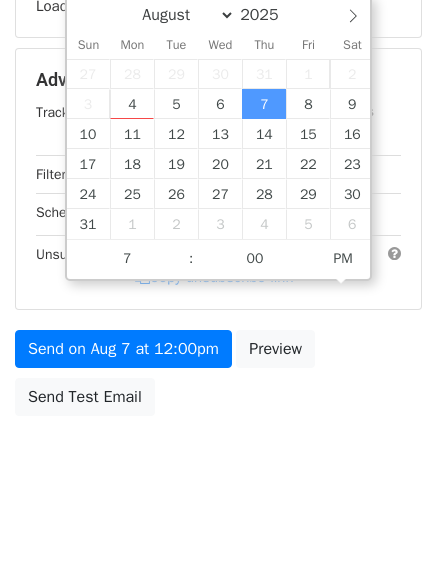 type on "2025-08-07 19:00" 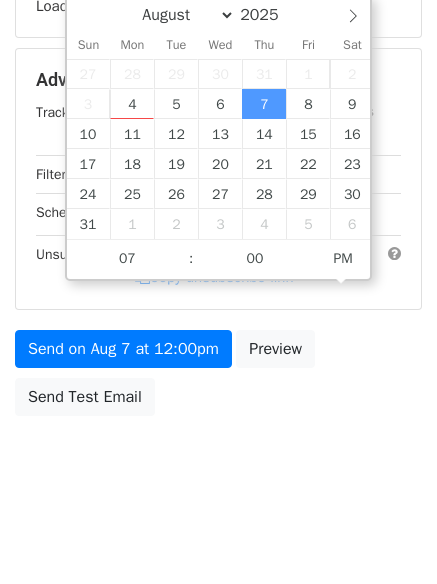 click on "New Campaign
Daily emails left: 50
Google Sheet:
Untitled spreadsheet
Variables
Copy/paste...
{{Column A}}
{{Column B}}
{{Column C}}
Email column
Column A
Column B
Column C
Templates
Load...
No templates saved
Save
Recipients Loading...
Advanced
Tracking
Track Opens
UTM Codes
Track Clicks
Filters
Only include spreadsheet rows that match the following filters:
Schedule
Thu, Aug 7, 12:00pm
2025-08-07 19:00
Unsubscribe
Add unsubscribe link
Copy unsubscribe link
Send on Aug 7 at 12:00pm
Preview
Send Test Email
August September October November December 2025
Sun Mon Tue Wed Thu Fri Sat
1" at bounding box center (218, 82) 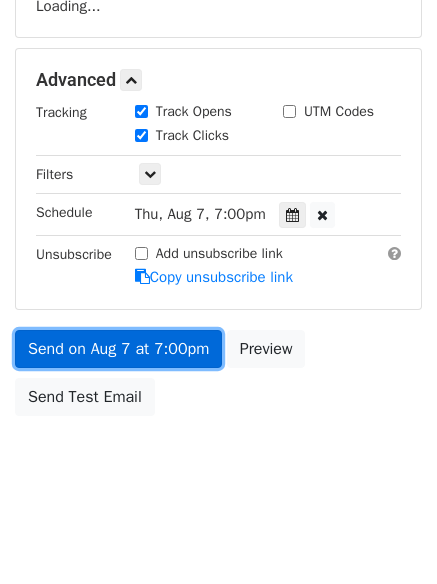 click on "Send on Aug 7 at 7:00pm" at bounding box center [118, 349] 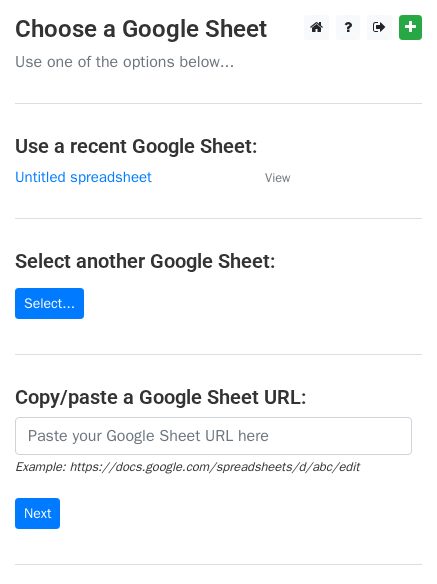 scroll, scrollTop: 0, scrollLeft: 0, axis: both 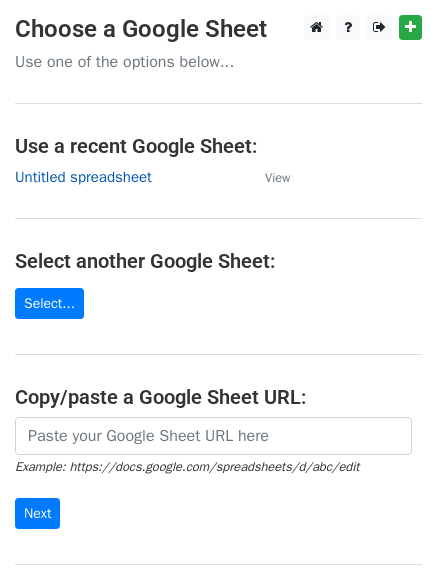 click on "Untitled spreadsheet" at bounding box center [83, 177] 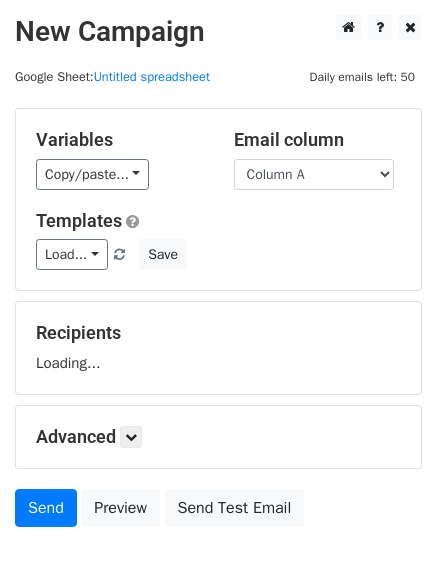 scroll, scrollTop: 0, scrollLeft: 0, axis: both 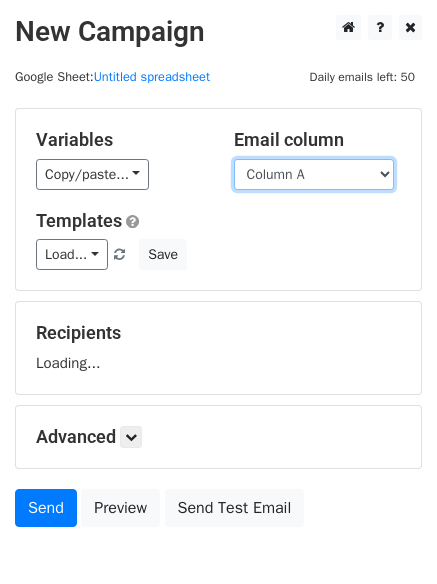 drag, startPoint x: 0, startPoint y: 0, endPoint x: 345, endPoint y: 182, distance: 390.0628 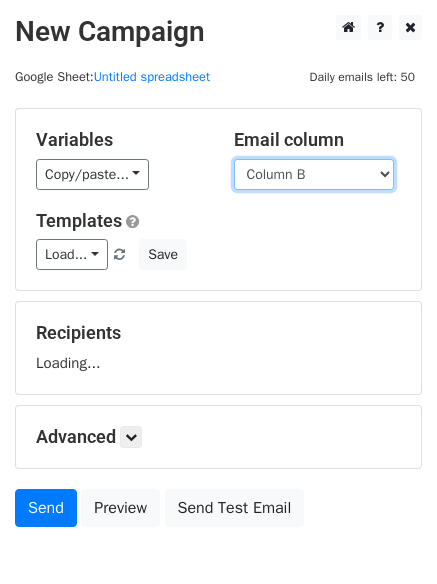 click on "Column A
Column B
Column C" at bounding box center [314, 174] 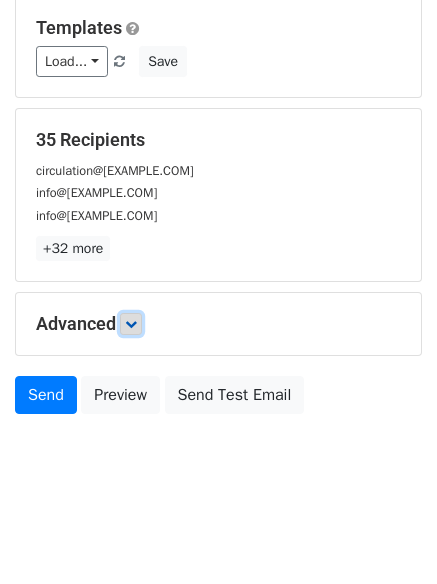 click at bounding box center (131, 324) 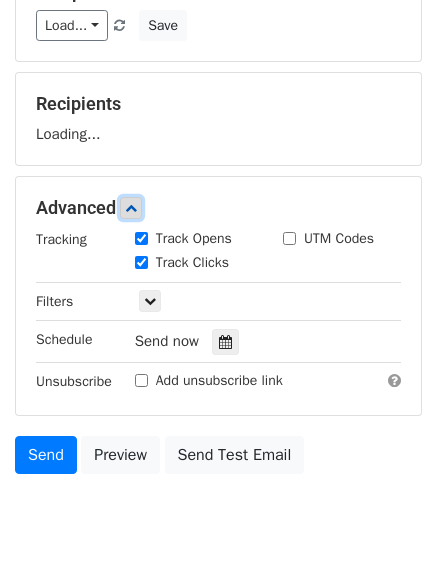 scroll, scrollTop: 232, scrollLeft: 0, axis: vertical 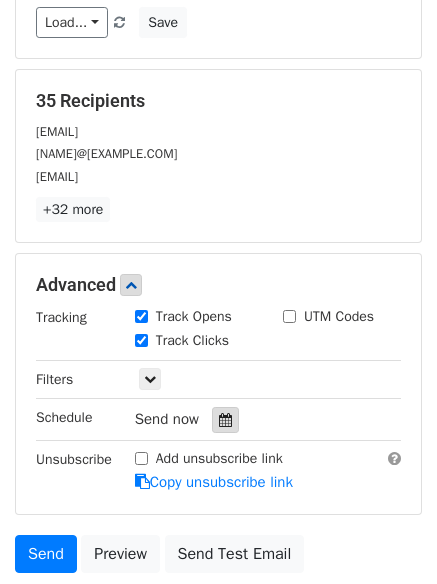 click at bounding box center [225, 420] 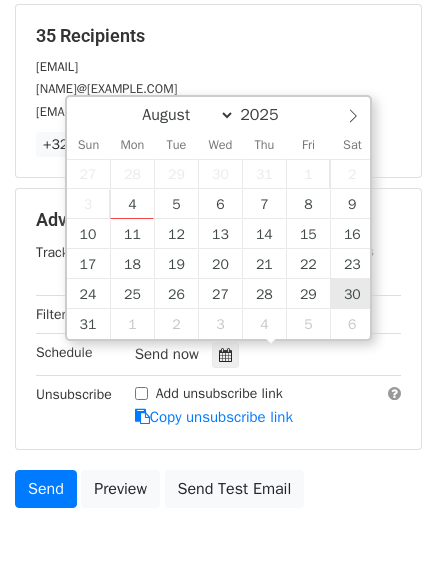 scroll, scrollTop: 332, scrollLeft: 0, axis: vertical 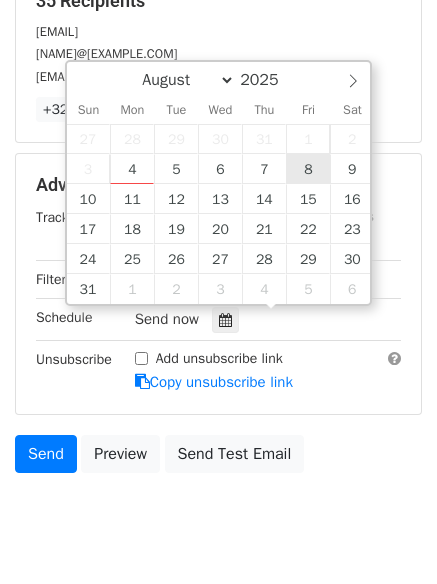 type on "2025-08-08 12:00" 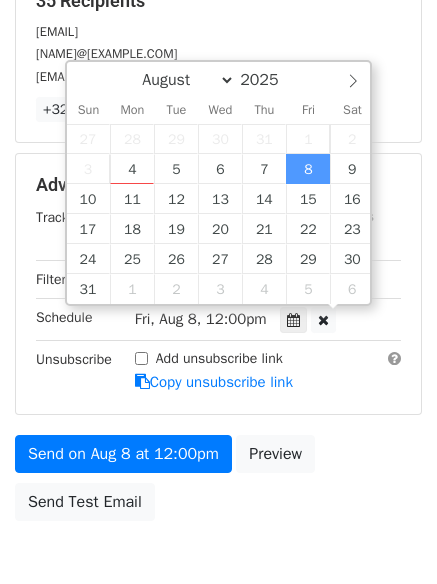scroll, scrollTop: 1, scrollLeft: 0, axis: vertical 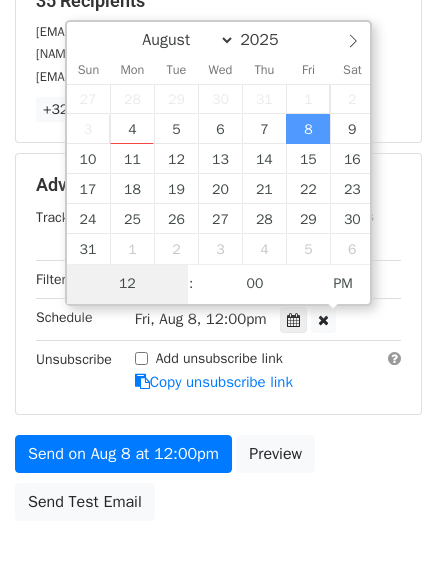 type on "8" 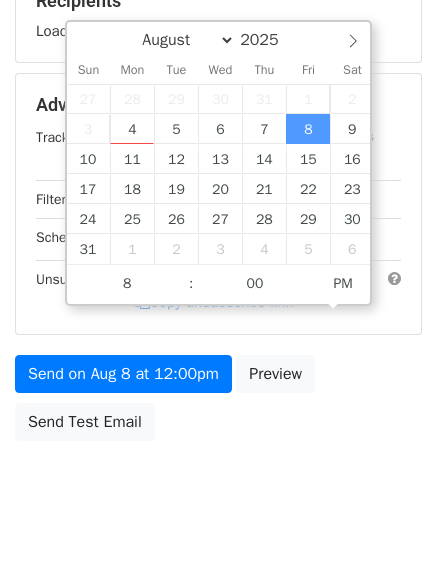 type on "2025-08-08 20:00" 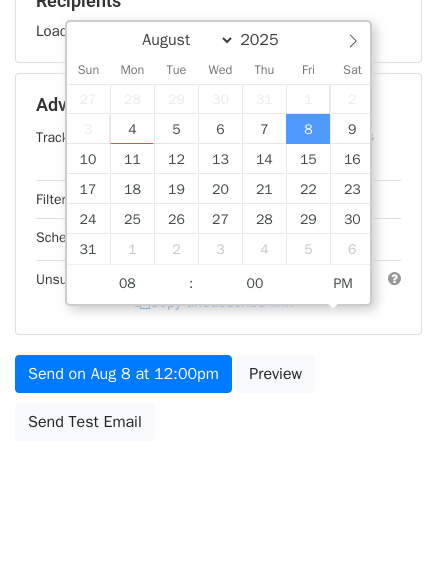 click on "Send on [DATE] at [TIME]
Preview
Send Test Email" at bounding box center [218, 403] 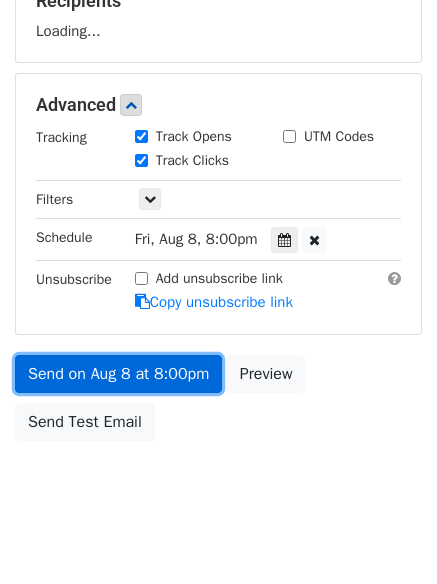 click on "Send on Aug 8 at 8:00pm" at bounding box center (118, 374) 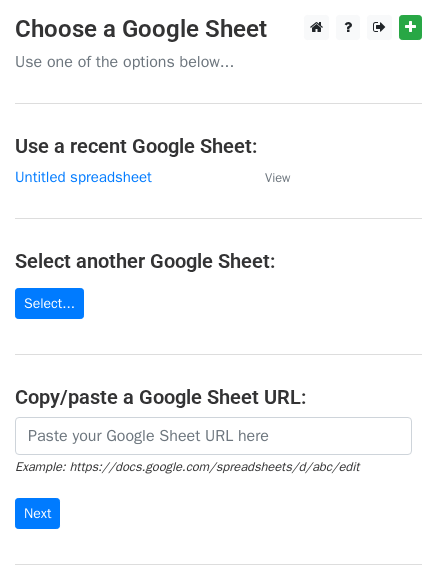 scroll, scrollTop: 0, scrollLeft: 0, axis: both 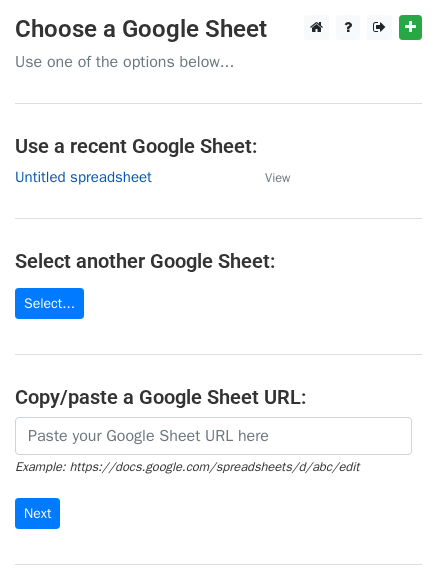click on "Untitled spreadsheet" at bounding box center [83, 177] 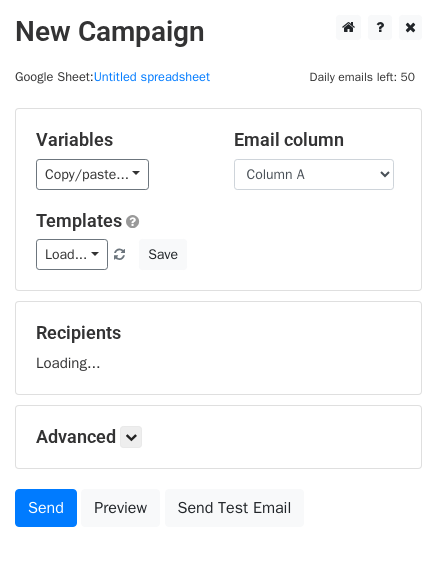 scroll, scrollTop: 0, scrollLeft: 0, axis: both 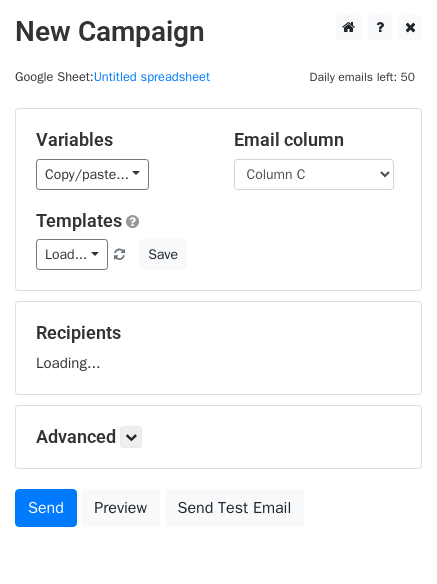 click on "Column A
Column B
Column C" at bounding box center [314, 174] 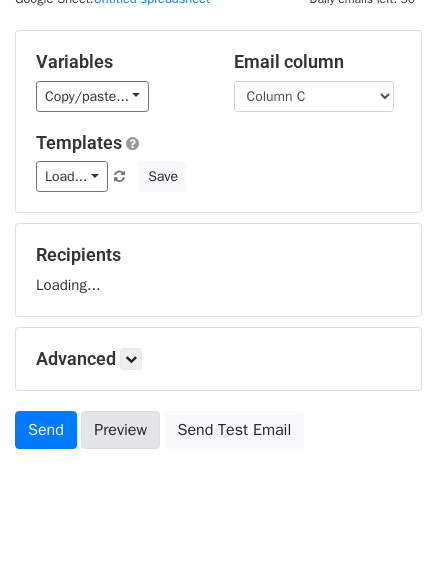 scroll, scrollTop: 113, scrollLeft: 0, axis: vertical 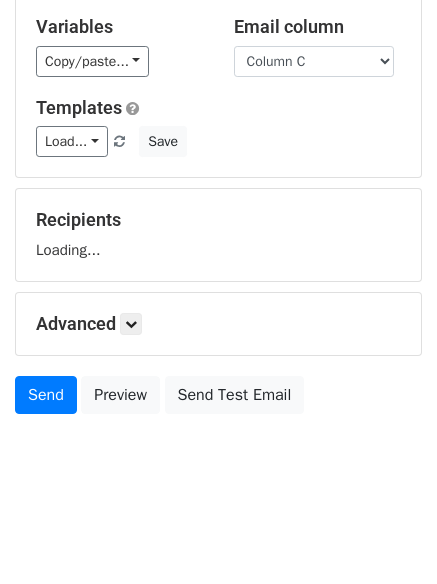 click on "Advanced" at bounding box center (218, 324) 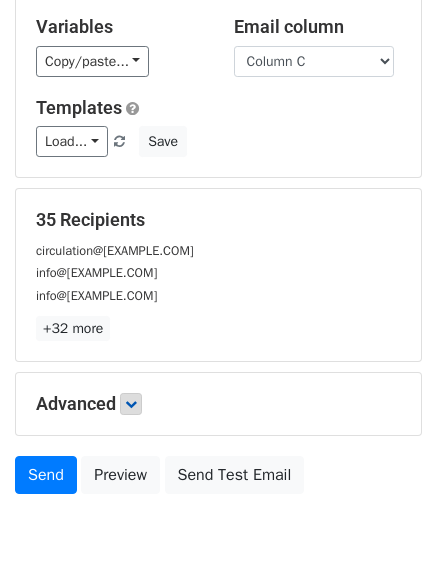 click on "+32 more" at bounding box center [218, 328] 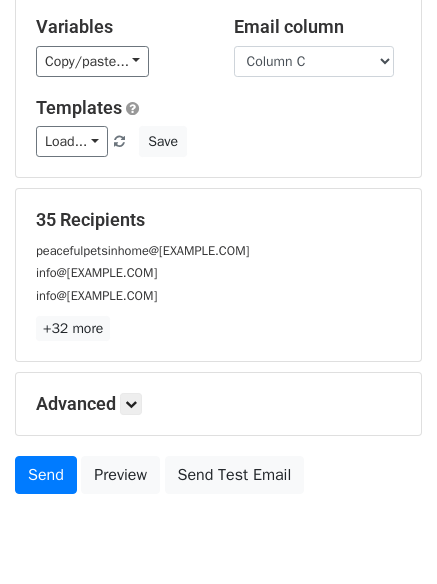 click on "Advanced
Tracking
Track Opens
UTM Codes
Track Clicks
Filters
Only include spreadsheet rows that match the following filters:
Schedule
Send now
Unsubscribe
Add unsubscribe link
Copy unsubscribe link" at bounding box center (218, 404) 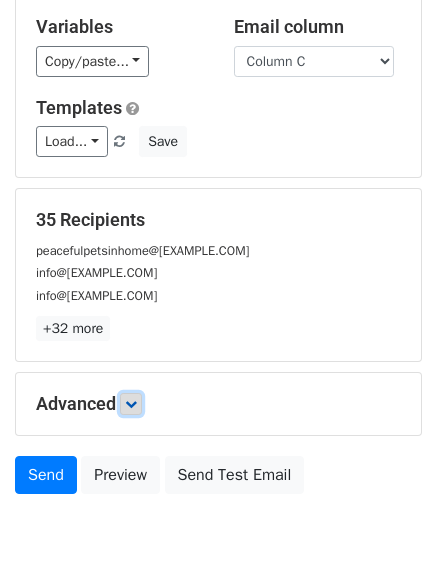 click at bounding box center [131, 404] 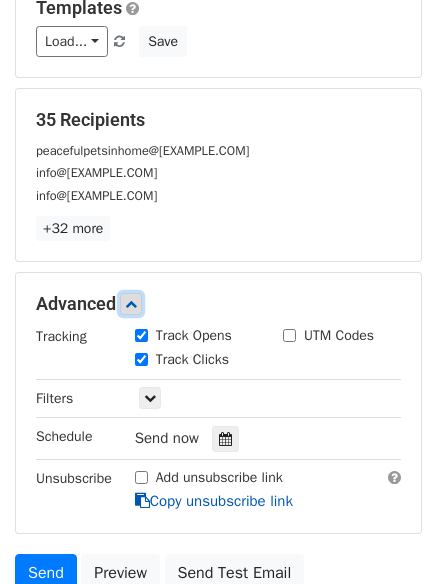 scroll, scrollTop: 340, scrollLeft: 0, axis: vertical 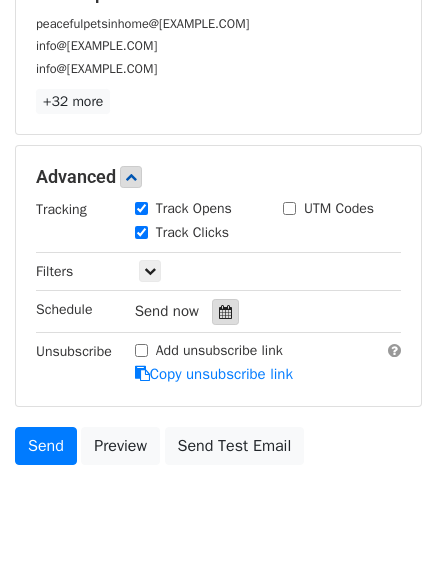 click at bounding box center (225, 312) 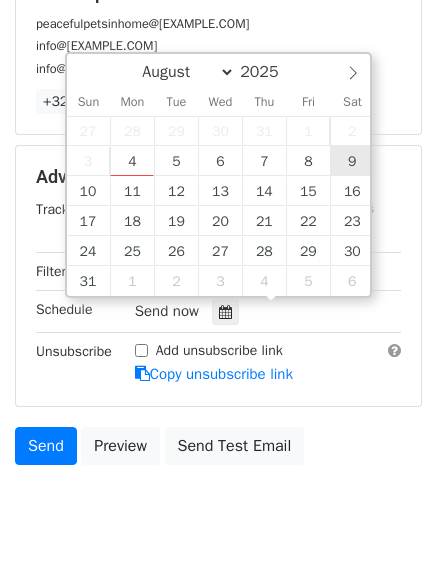 type on "2025-08-09 12:00" 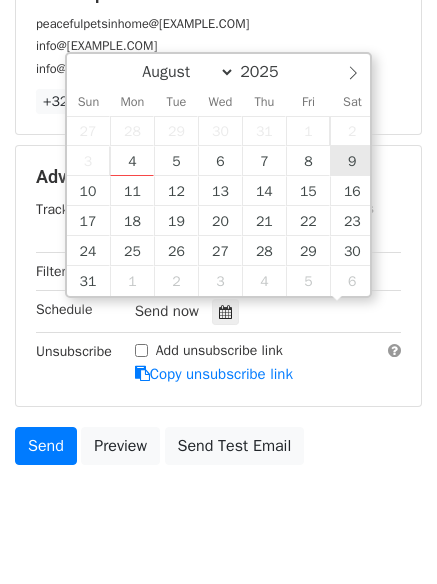 scroll, scrollTop: 1, scrollLeft: 0, axis: vertical 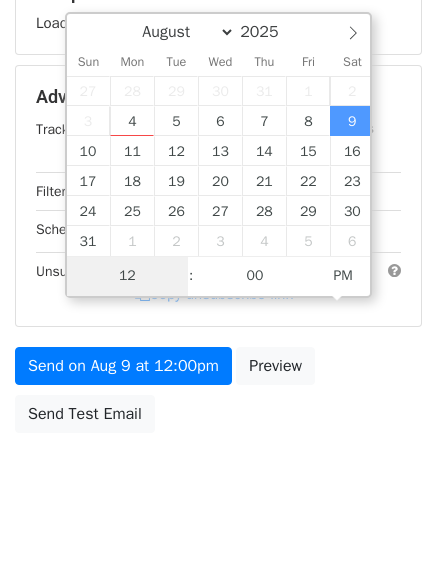type on "9" 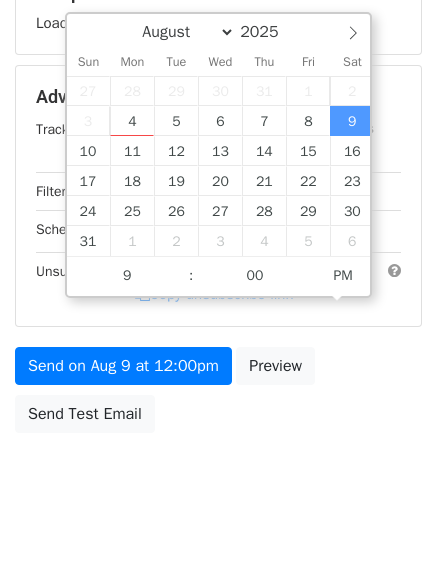 type on "2025-08-09 21:00" 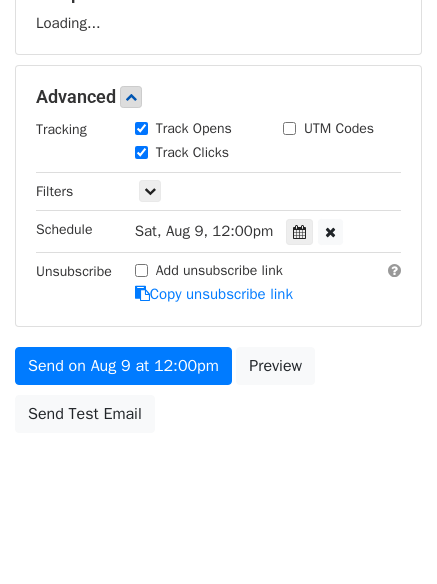 click on "New Campaign
Daily emails left: 50
Google Sheet:
Untitled spreadsheet
Variables
Copy/paste...
{{Column A}}
{{Column B}}
{{Column C}}
Email column
Column A
Column B
Column C
Templates
Load...
No templates saved
Save
Recipients Loading...
Advanced
Tracking
Track Opens
UTM Codes
Track Clicks
Filters
Only include spreadsheet rows that match the following filters:
Schedule
Sat, Aug 9, 12:00pm
2025-08-09 21:00
Unsubscribe
Add unsubscribe link
Copy unsubscribe link
Send on Aug 9 at 12:00pm
Preview
Send Test Email
August September October November December 2025
Sun Mon Tue Wed Thu Fri Sat
1" at bounding box center (218, 99) 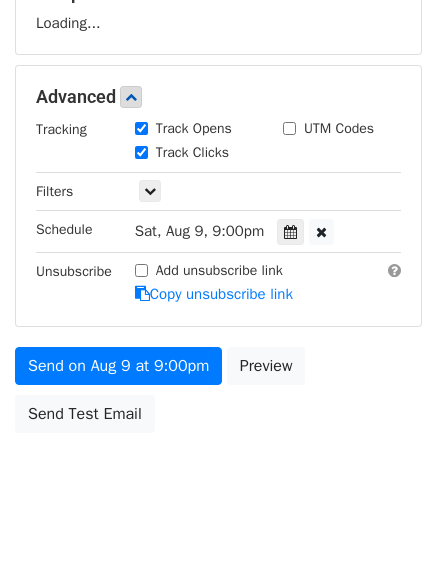 click on "Send on Aug 9 at 9:00pm
Preview
Send Test Email" at bounding box center [218, 395] 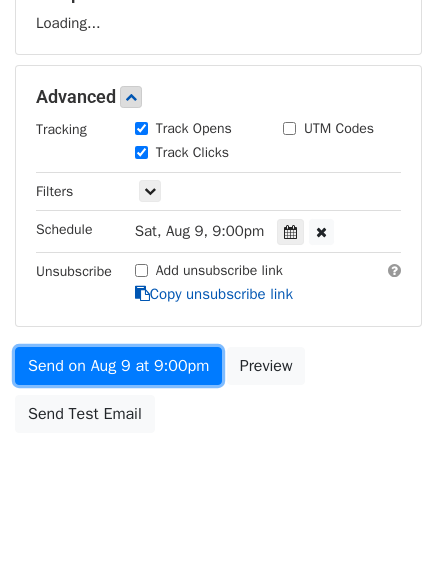 click on "Email column
Column A
Column B
Column C
Templates
Load...
No templates saved
Save
Recipients Loading...
Advanced
Tracking
Track Opens
UTM Codes
Track Clicks
Filters
Only include spreadsheet rows that match the following filters:
Schedule
Sat, Aug 9, 9:00pm
2025-08-09 21:00
Unsubscribe
Add unsubscribe link
Copy unsubscribe link
Send on Aug 9 at 9:00pm
Preview
Send Test Email" at bounding box center [218, 105] 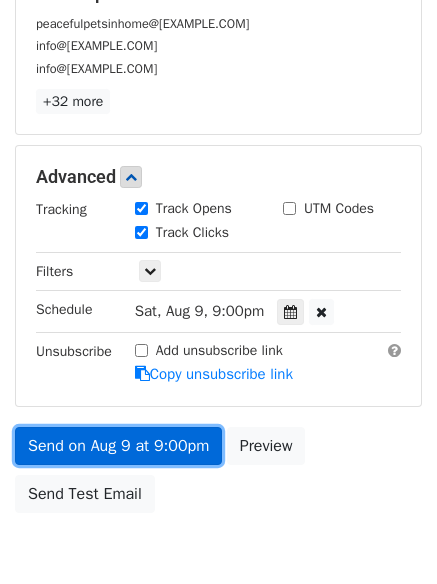 click on "Send on Aug 9 at 9:00pm" at bounding box center (118, 446) 